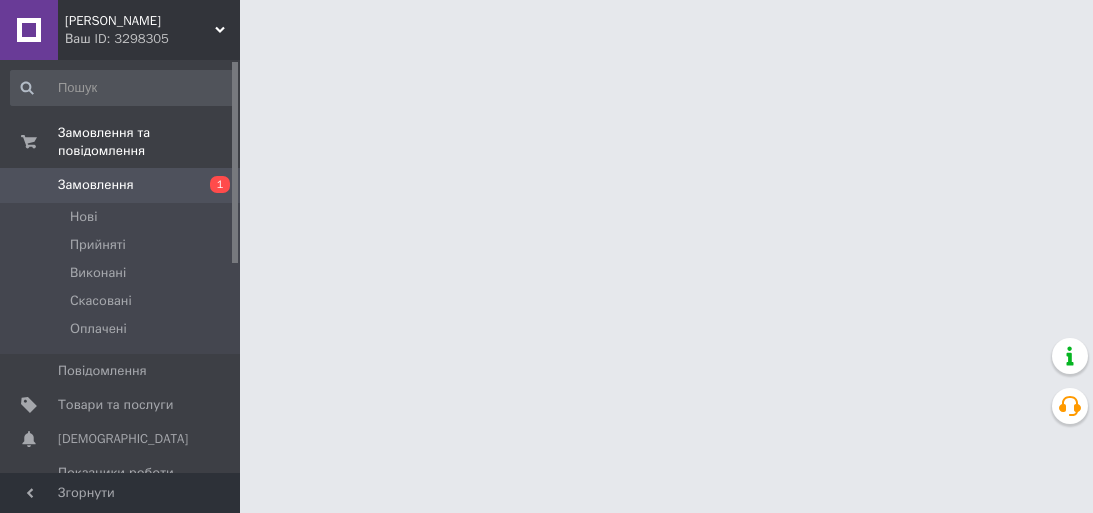 click on "Товари та послуги" at bounding box center [115, 405] 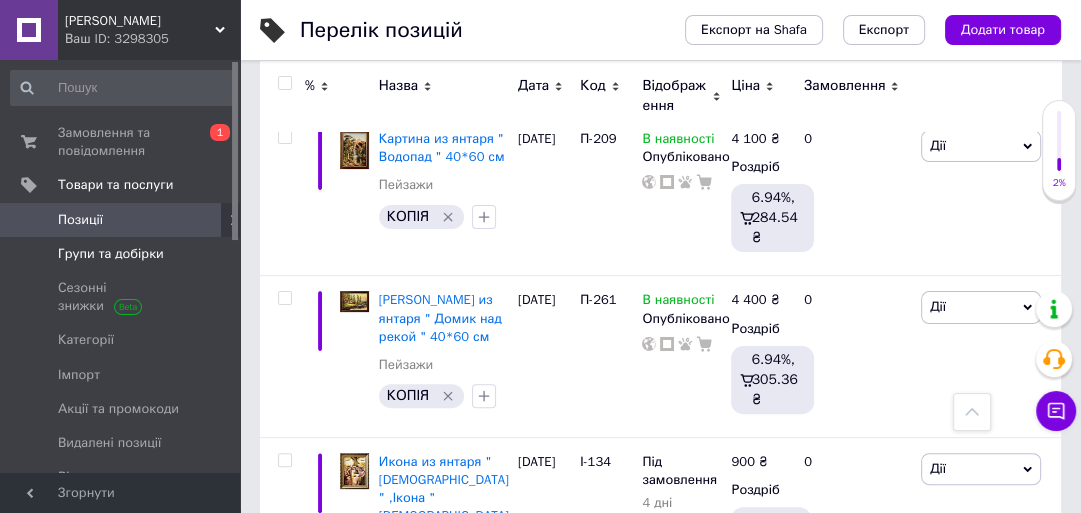 scroll, scrollTop: 0, scrollLeft: 0, axis: both 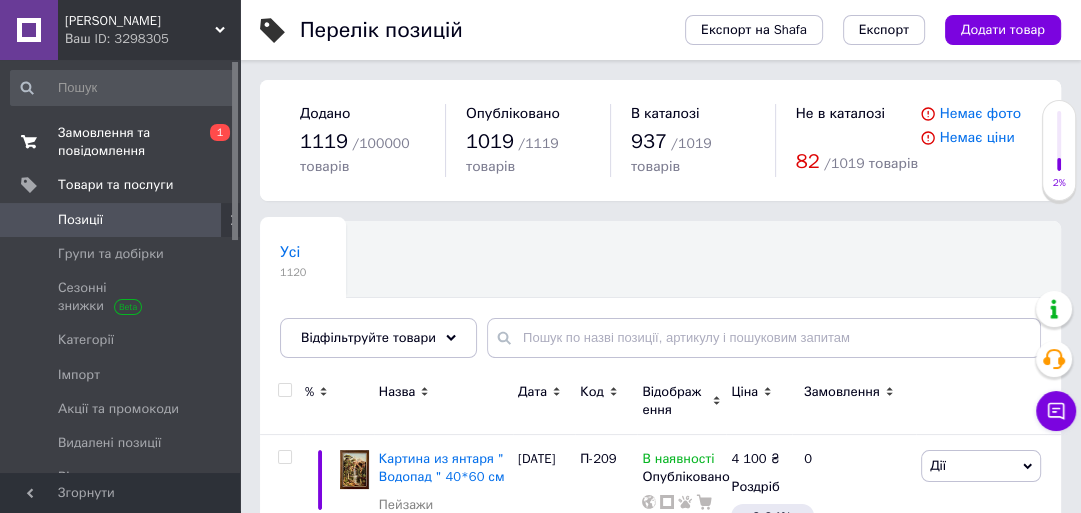 click on "Замовлення та повідомлення 0 1" at bounding box center [123, 142] 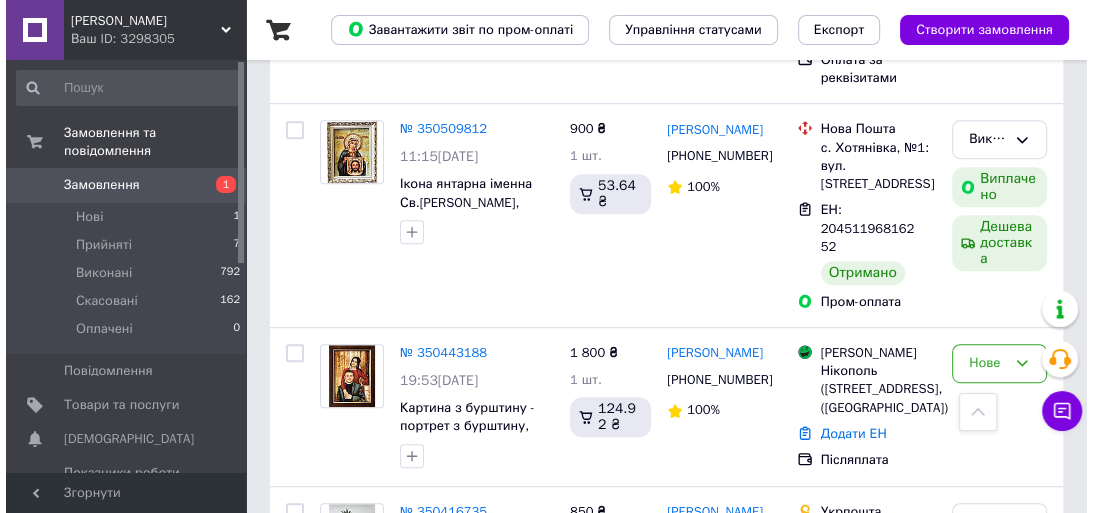 scroll, scrollTop: 800, scrollLeft: 0, axis: vertical 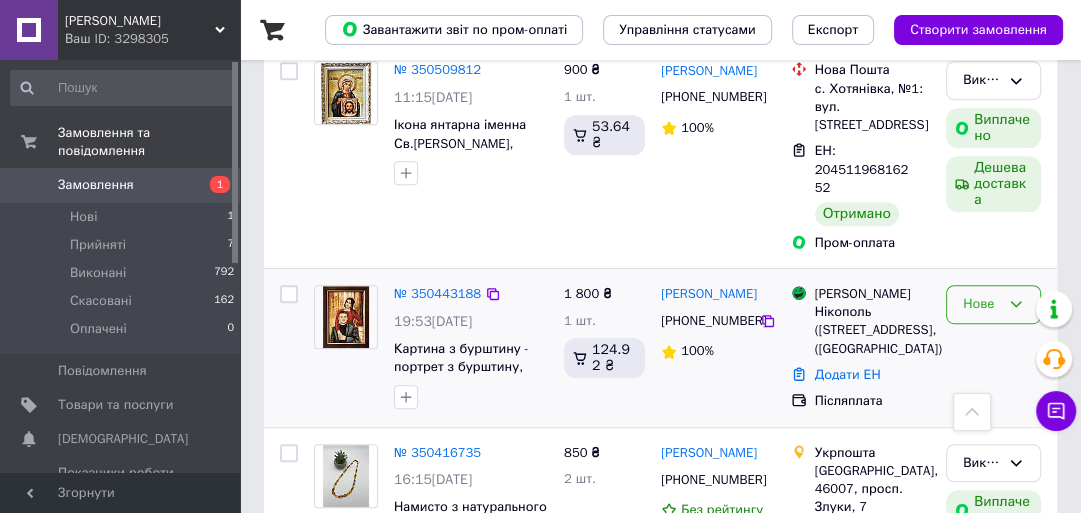 click on "Нове" at bounding box center [981, 304] 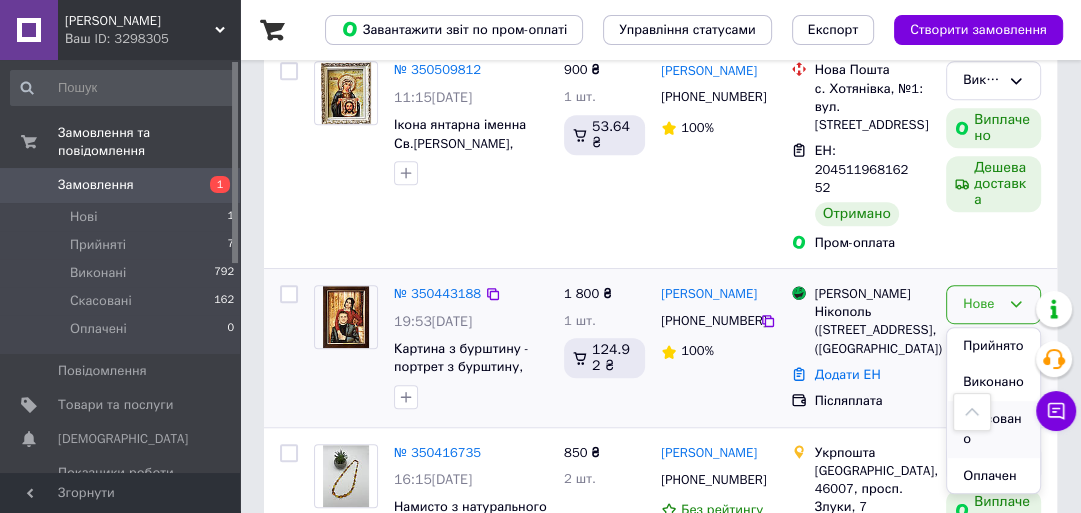click on "Скасовано" at bounding box center (993, 429) 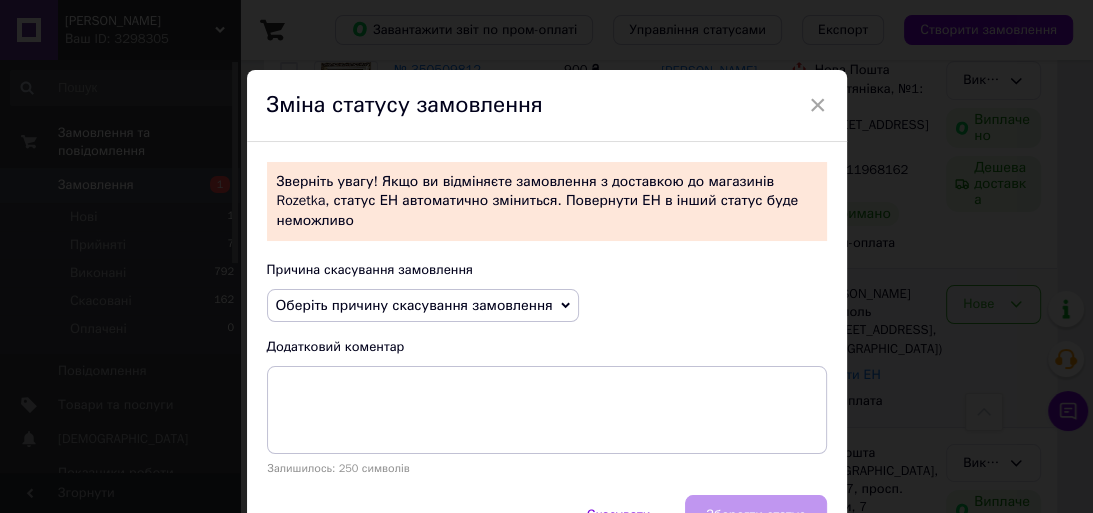click on "Оберіть причину скасування замовлення" at bounding box center (414, 305) 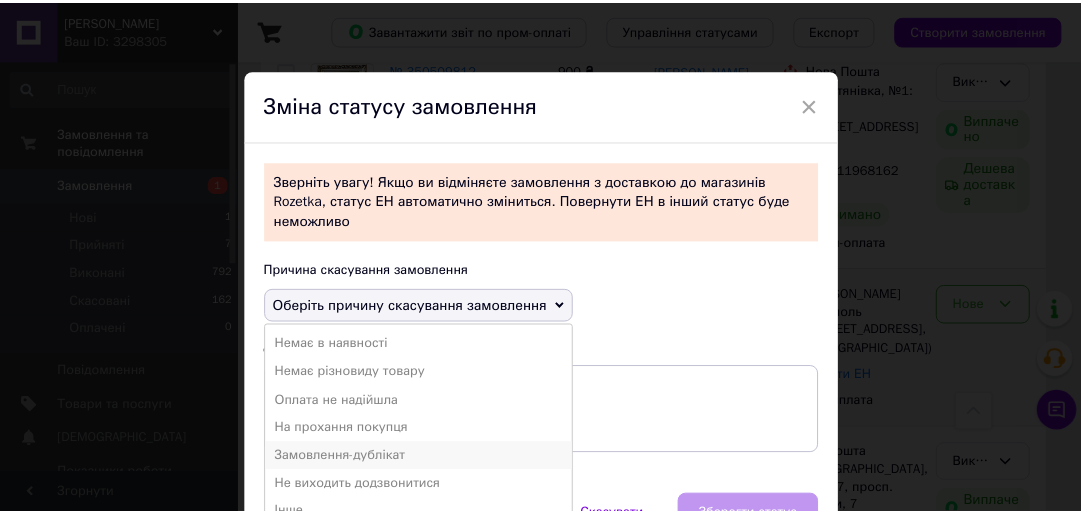 scroll, scrollTop: 89, scrollLeft: 0, axis: vertical 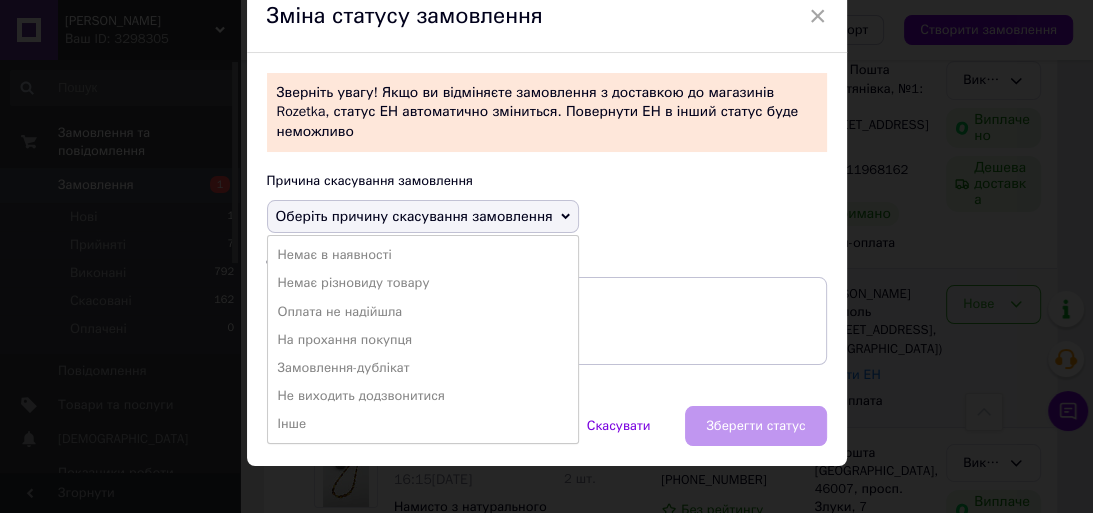 drag, startPoint x: 294, startPoint y: 397, endPoint x: 322, endPoint y: 400, distance: 28.160255 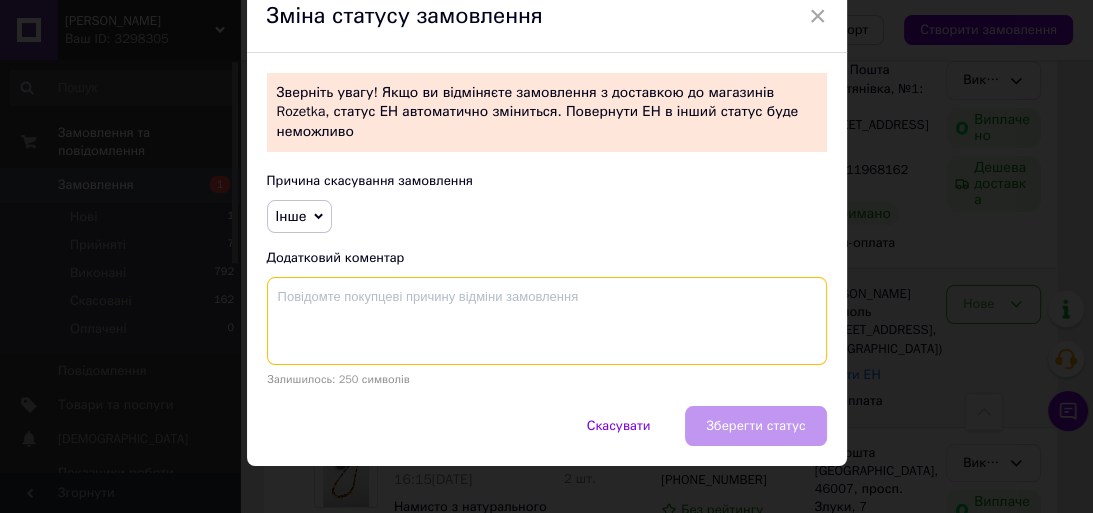 click at bounding box center [547, 321] 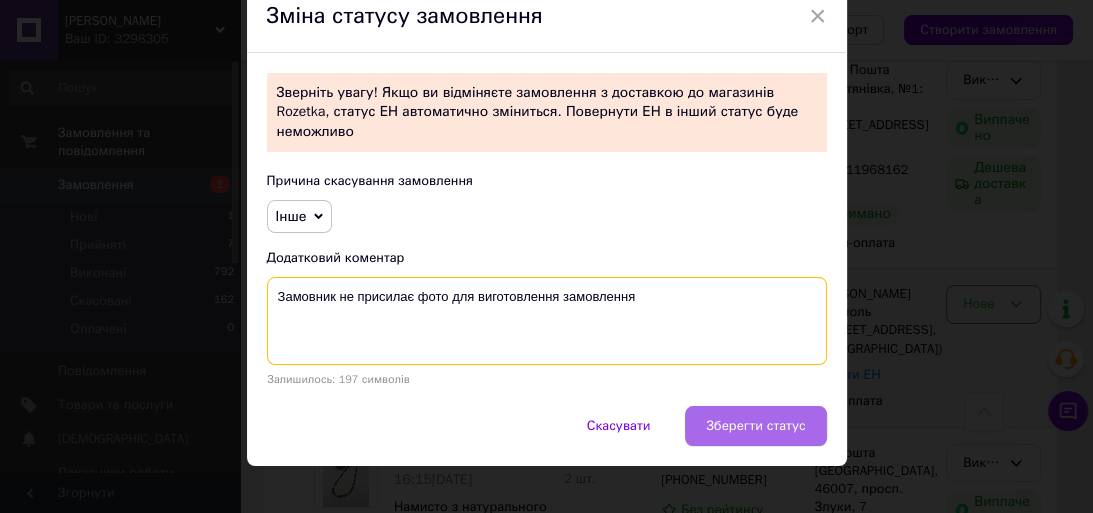 type on "Замовник не присилає фото для виготовлення замовлення" 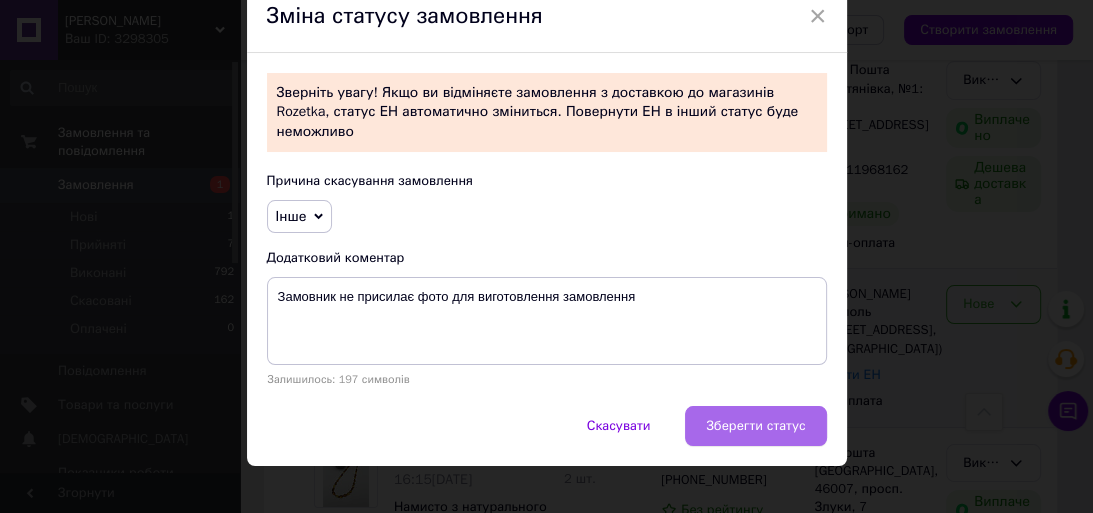 click on "Зберегти статус" at bounding box center [755, 426] 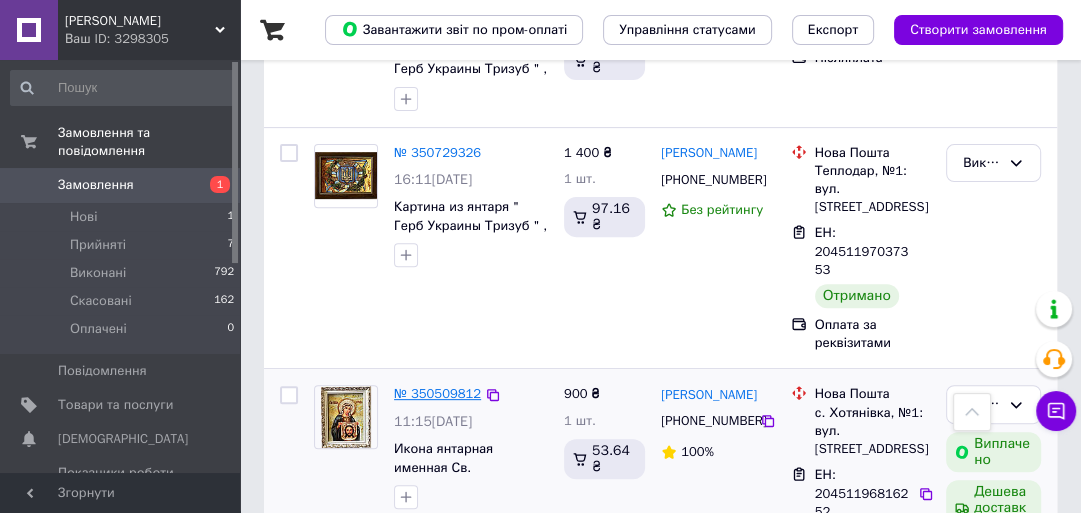scroll, scrollTop: 0, scrollLeft: 0, axis: both 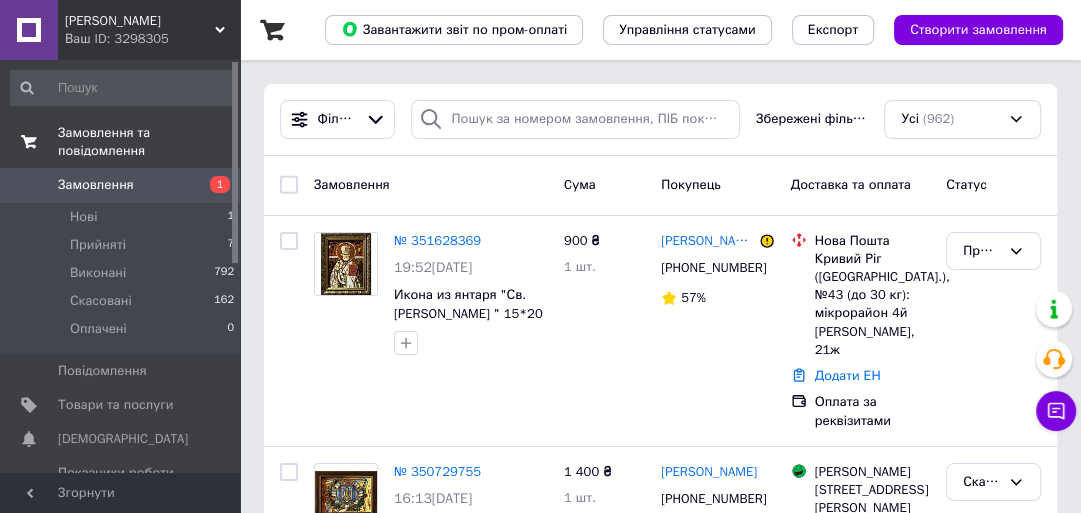 click on "Замовлення та повідомлення" at bounding box center (149, 142) 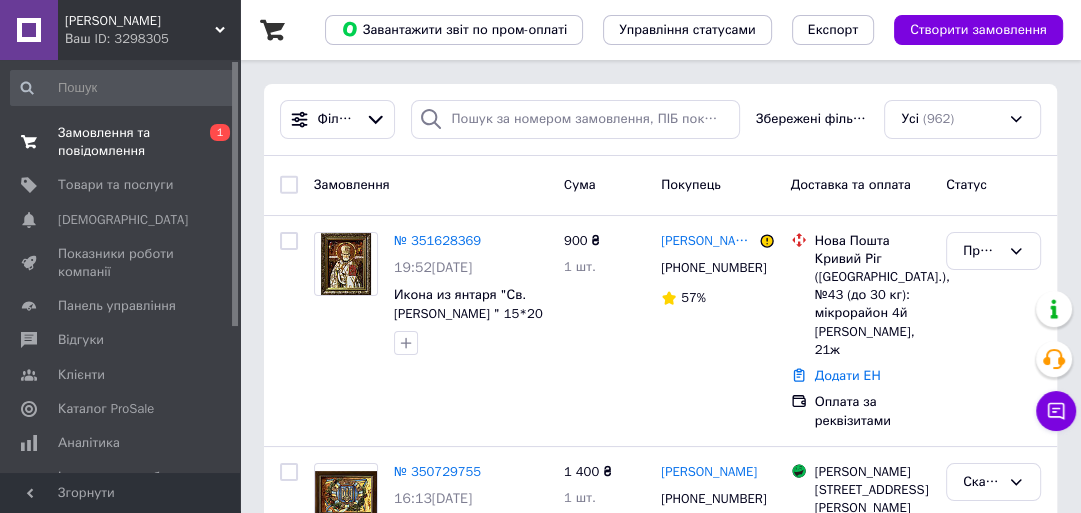 click on "Замовлення та повідомлення" at bounding box center (121, 142) 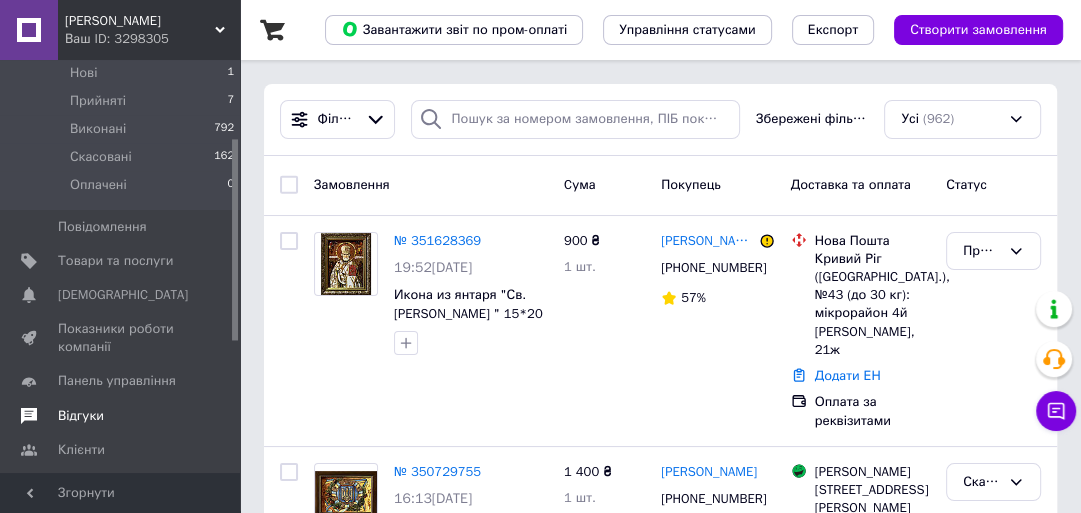 scroll, scrollTop: 160, scrollLeft: 0, axis: vertical 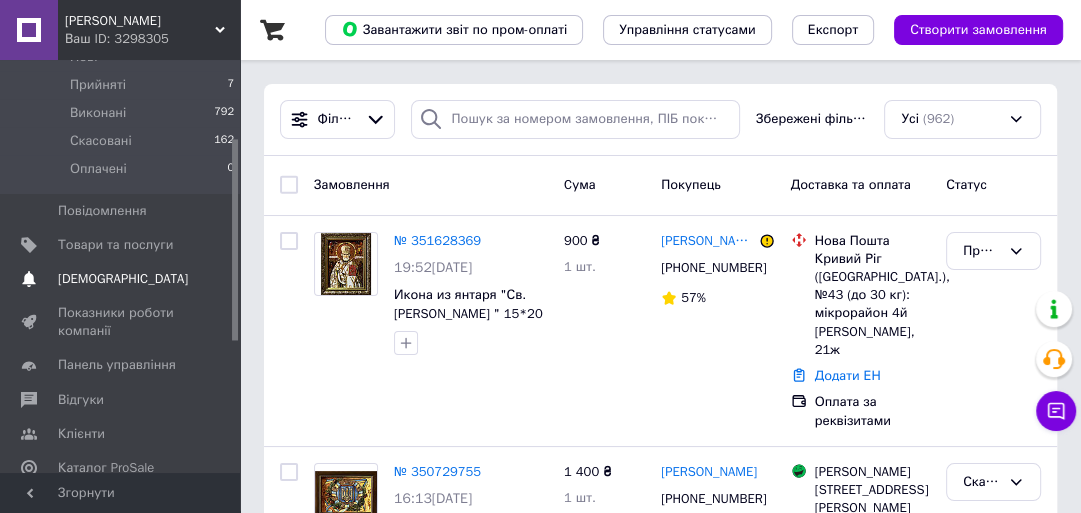 click on "[DEMOGRAPHIC_DATA]" at bounding box center [123, 279] 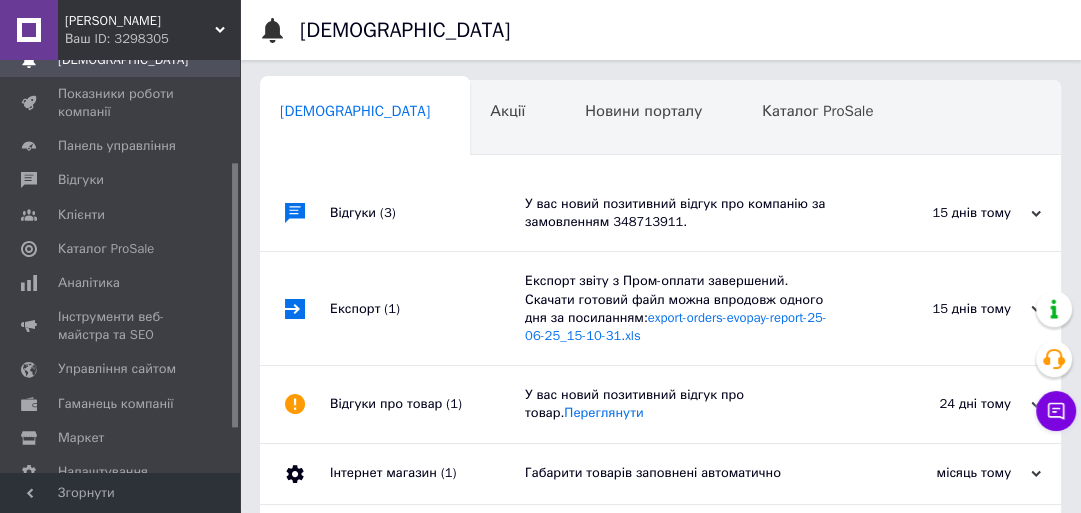 scroll, scrollTop: 0, scrollLeft: 10, axis: horizontal 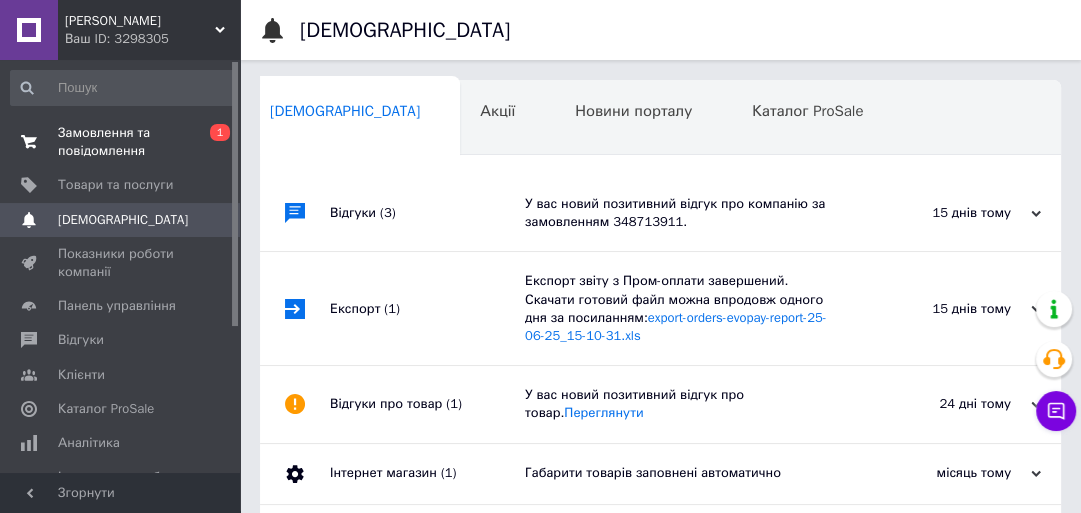 click on "Замовлення та повідомлення" at bounding box center (121, 142) 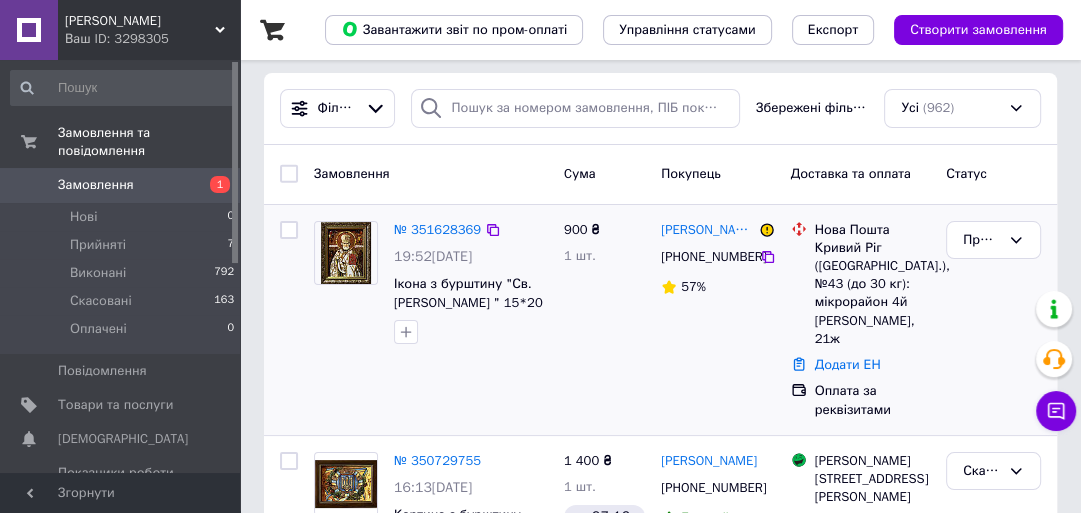 scroll, scrollTop: 0, scrollLeft: 0, axis: both 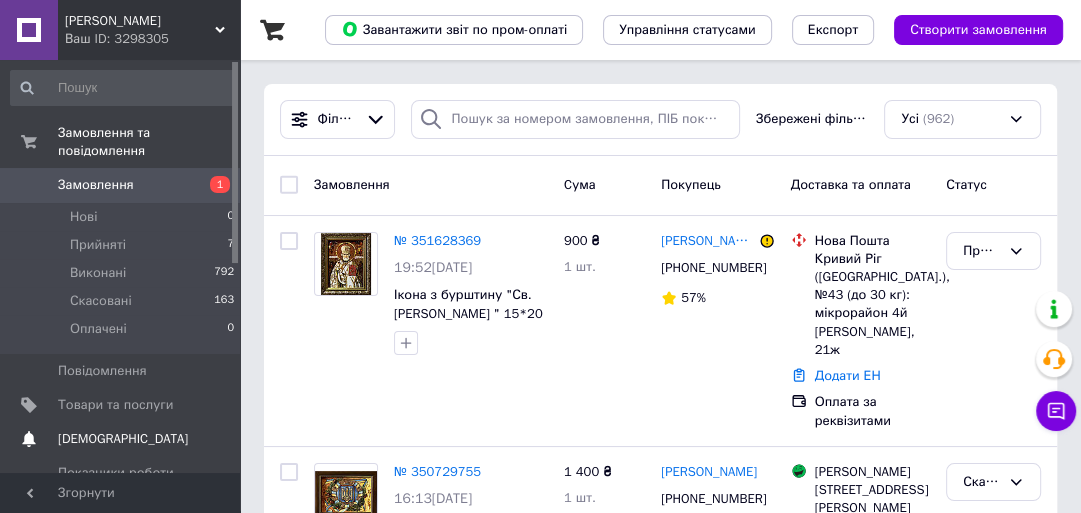 click on "[DEMOGRAPHIC_DATA]" at bounding box center (123, 439) 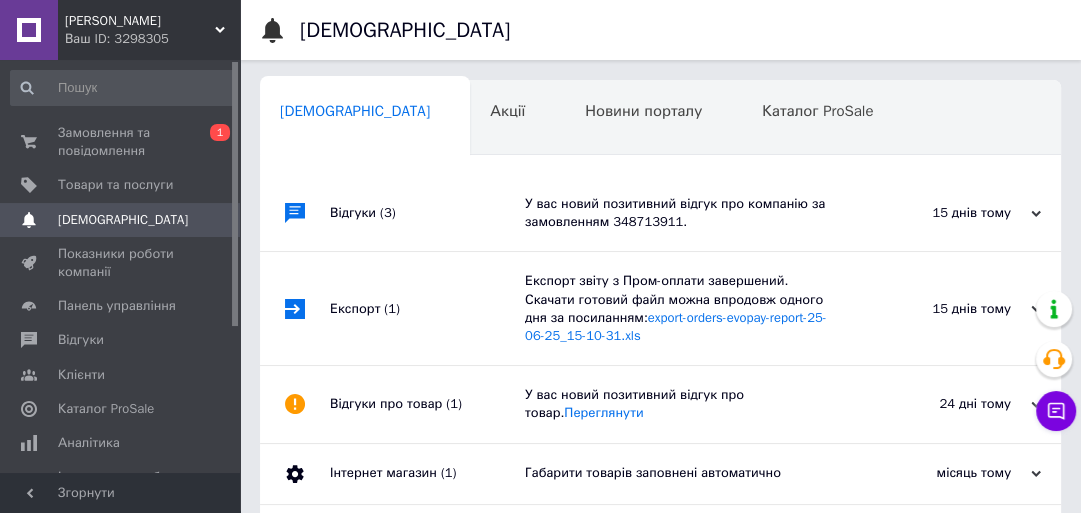 scroll, scrollTop: 0, scrollLeft: 10, axis: horizontal 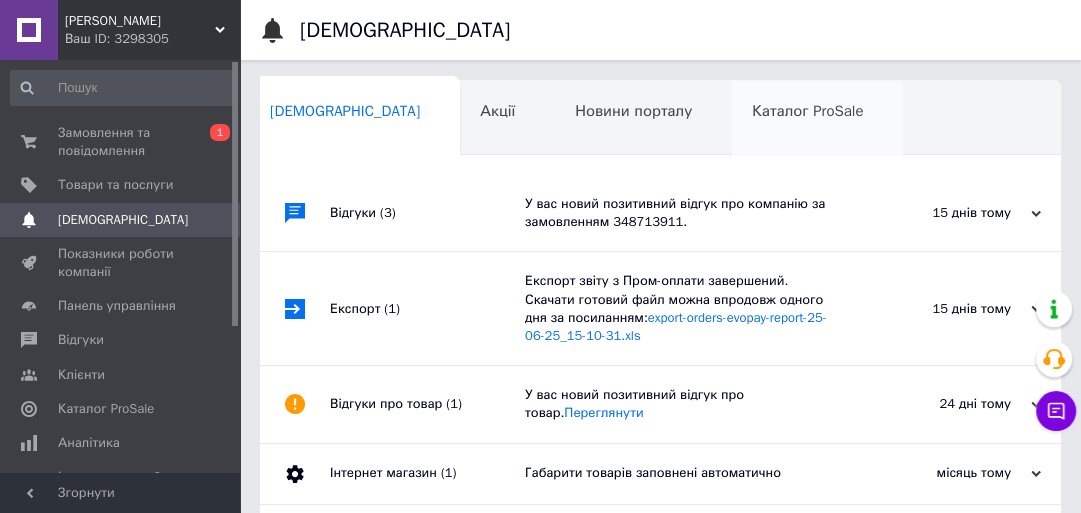 click on "Каталог ProSale" at bounding box center (807, 111) 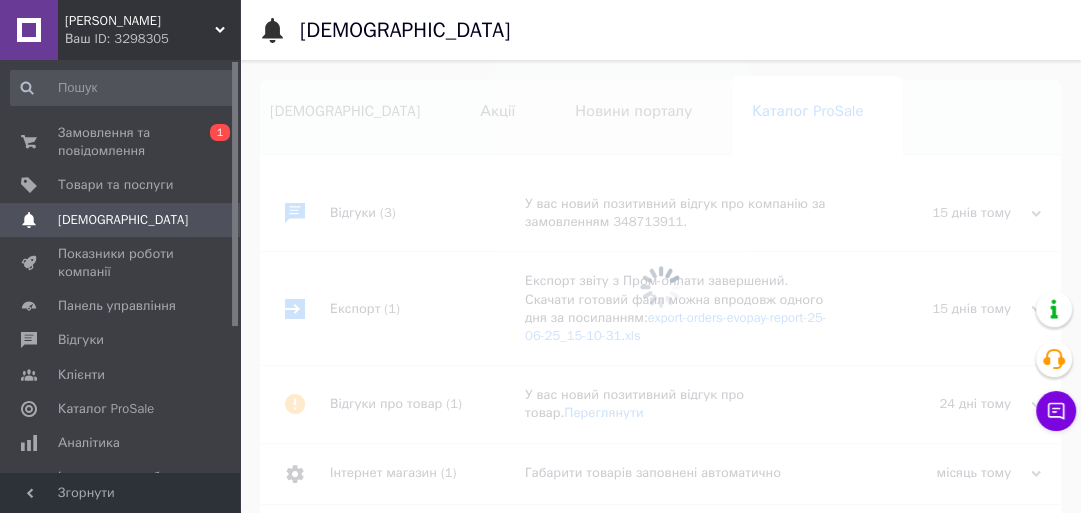 scroll, scrollTop: 0, scrollLeft: 149, axis: horizontal 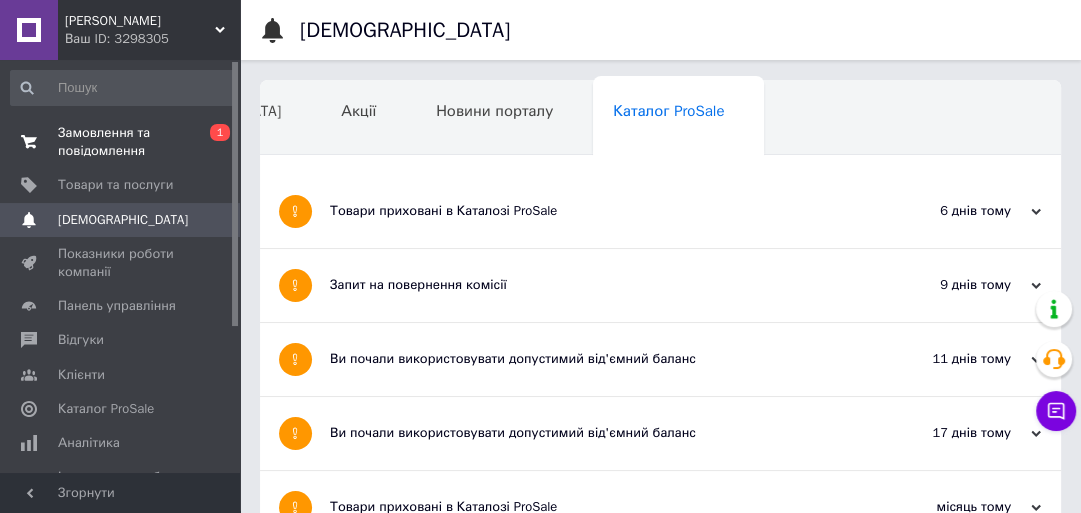 click on "Замовлення та повідомлення" at bounding box center [121, 142] 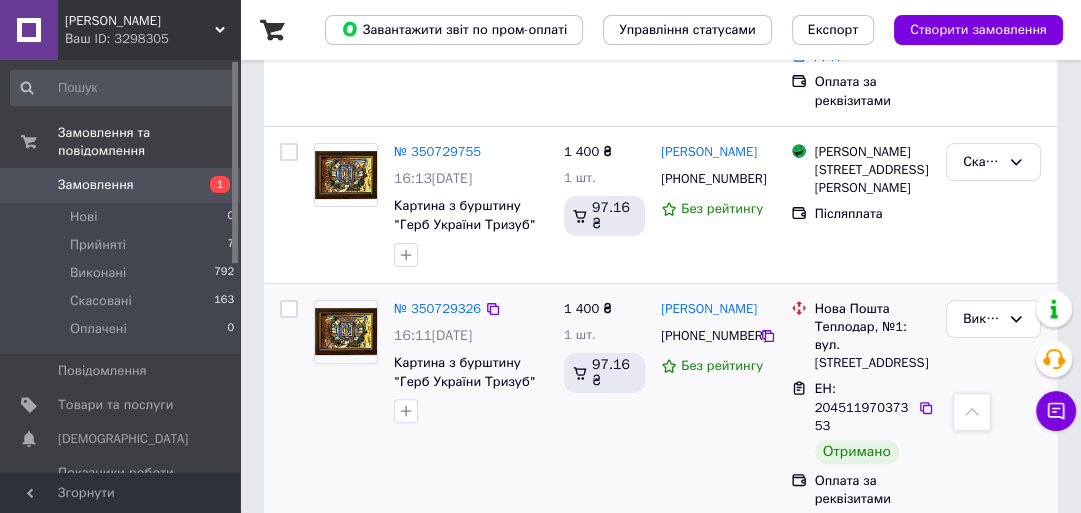 scroll, scrollTop: 800, scrollLeft: 0, axis: vertical 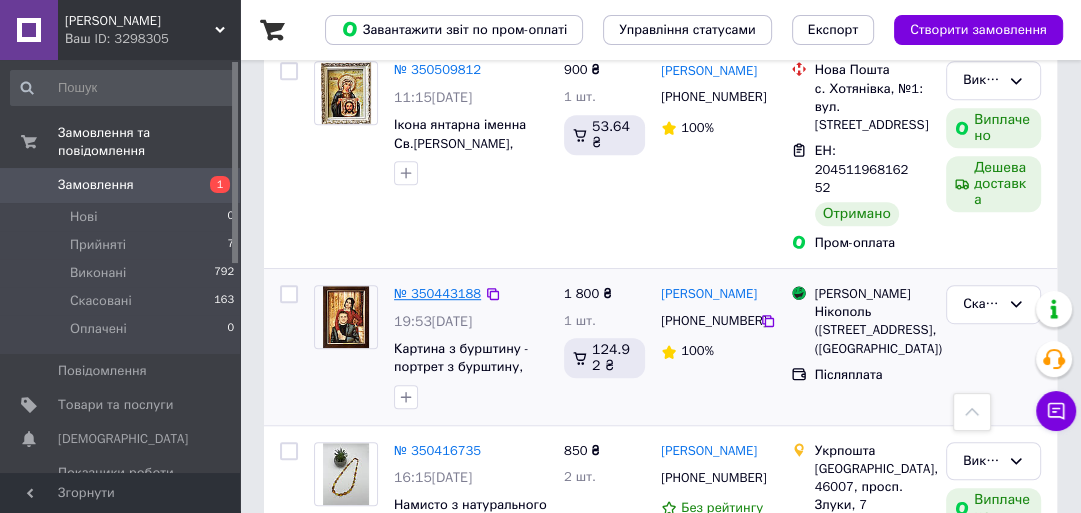 click on "№ 350443188" at bounding box center (437, 293) 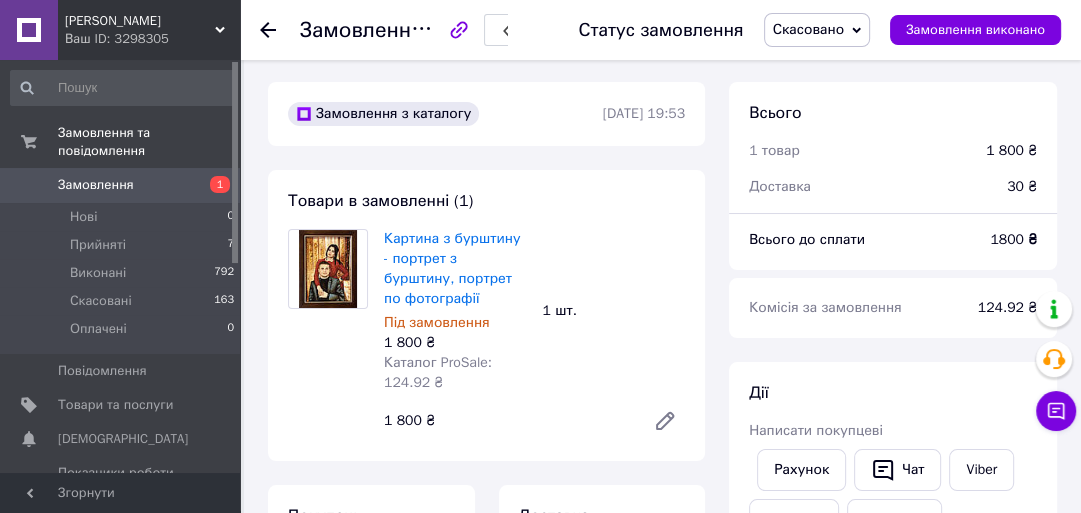 scroll, scrollTop: 0, scrollLeft: 0, axis: both 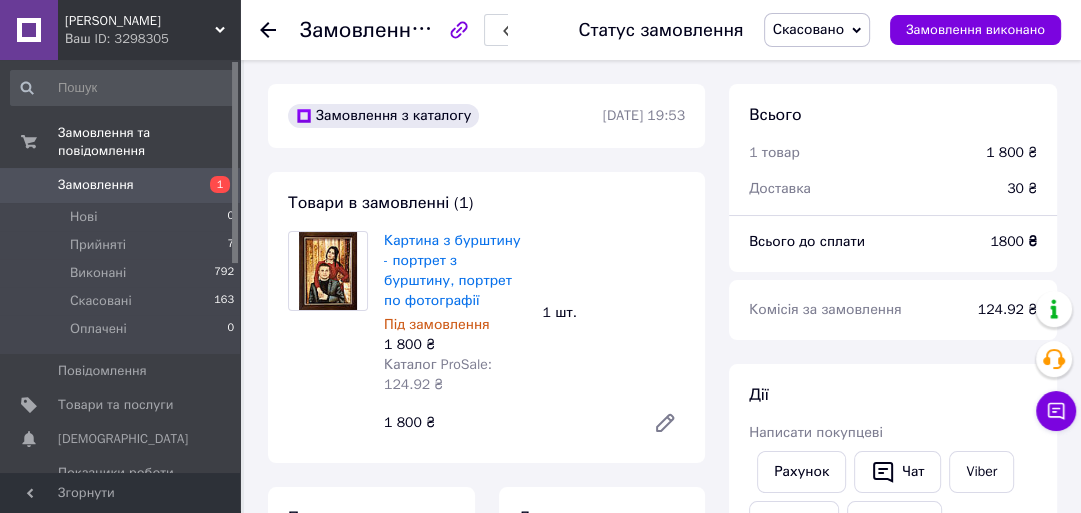 click 